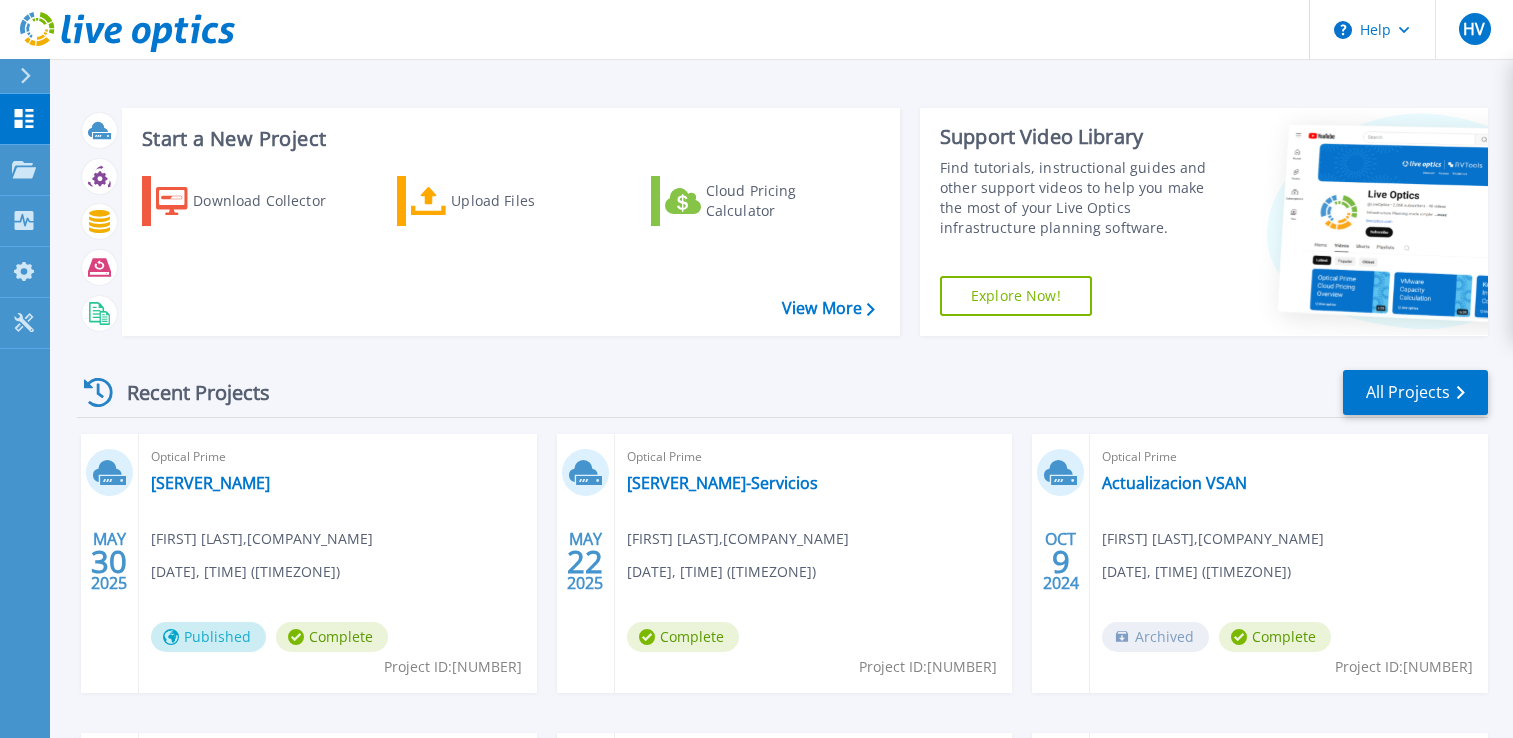 scroll, scrollTop: 0, scrollLeft: 0, axis: both 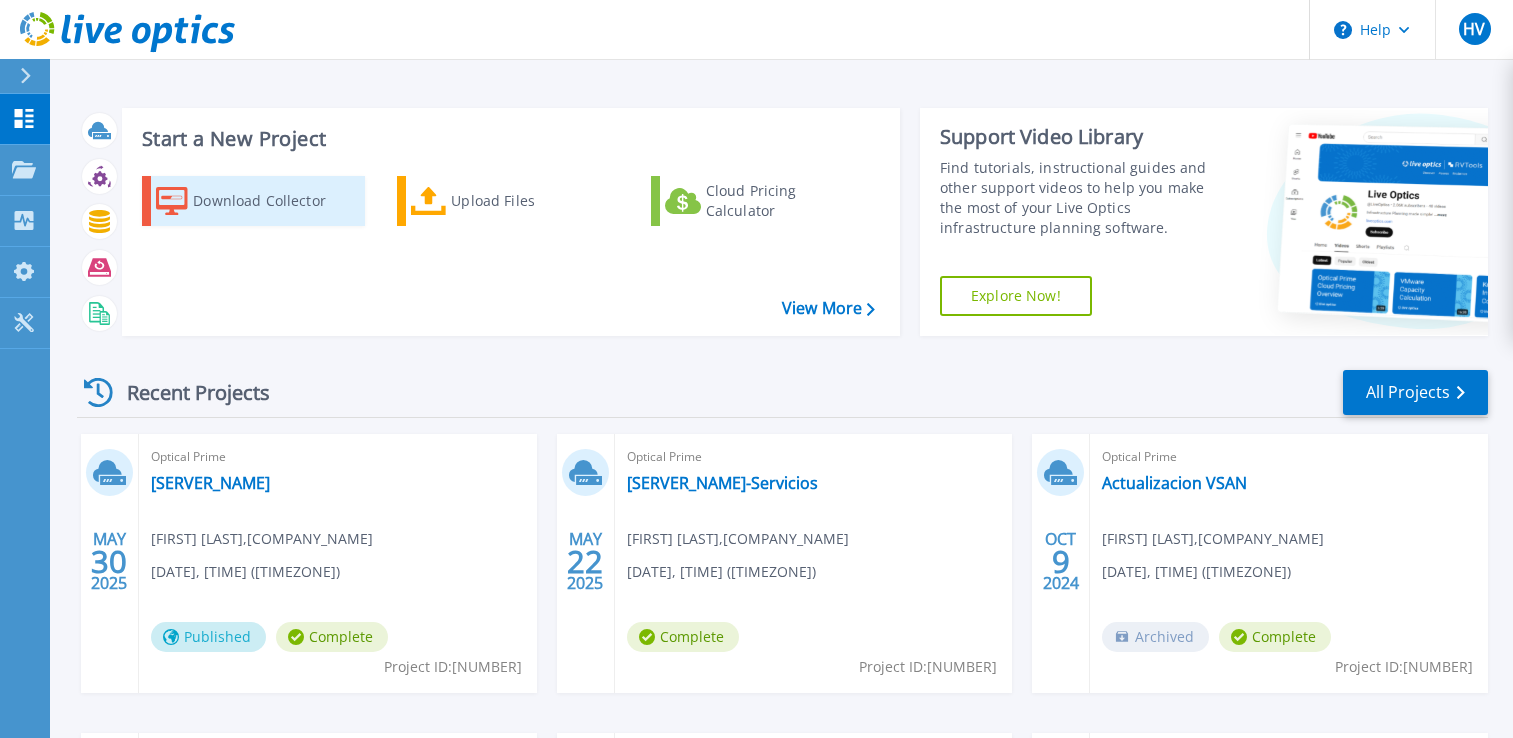 click on "Download Collector" at bounding box center [273, 201] 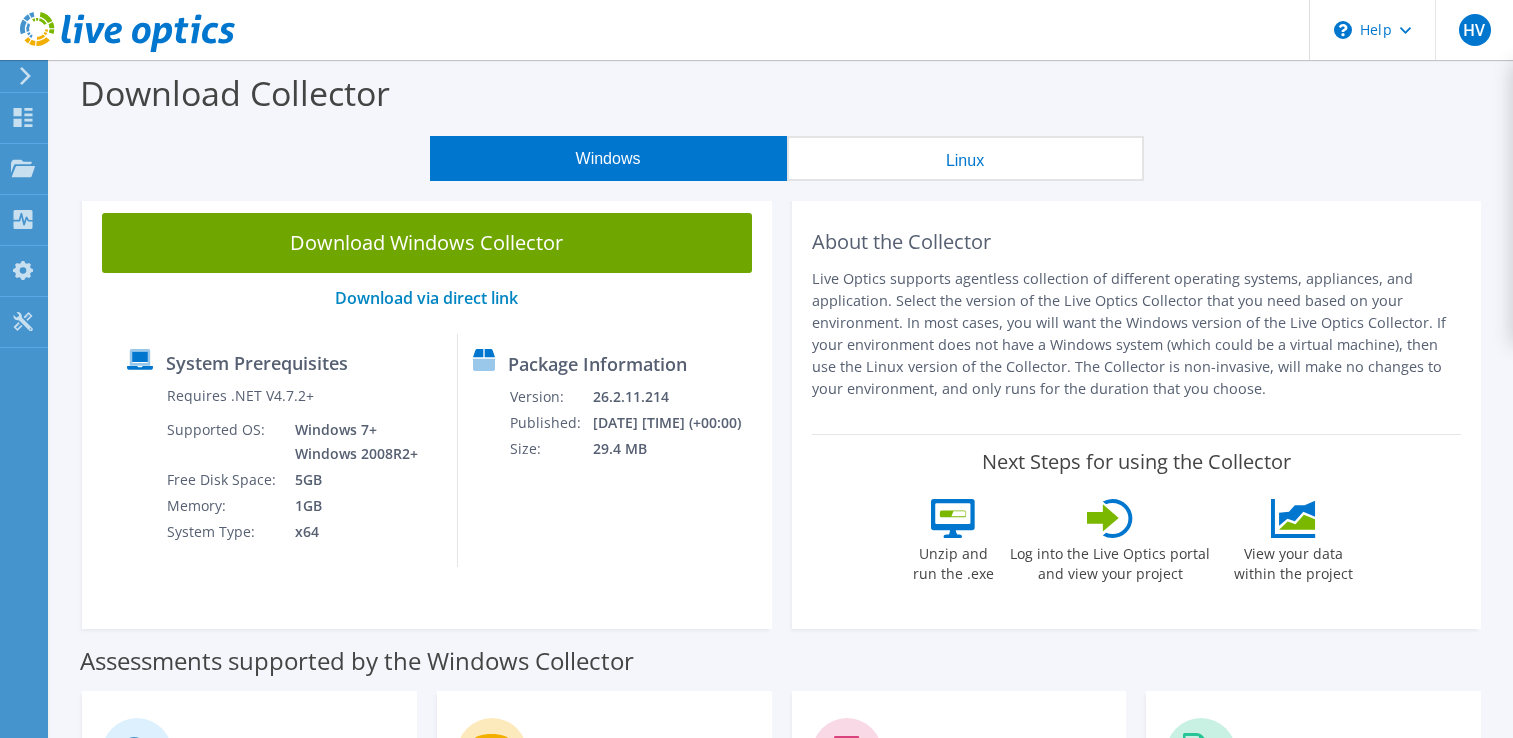 scroll, scrollTop: 0, scrollLeft: 0, axis: both 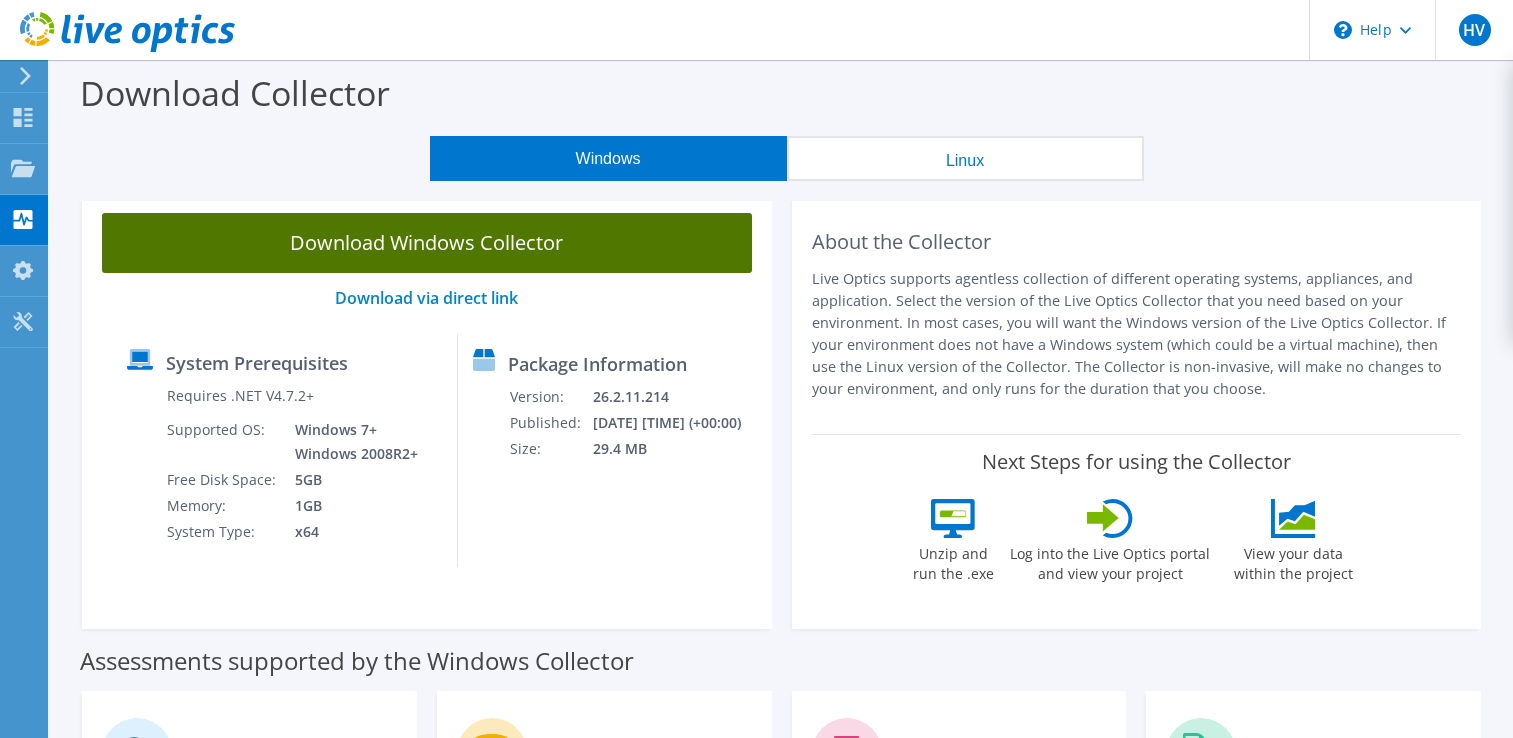 click on "Download Windows Collector" at bounding box center (427, 243) 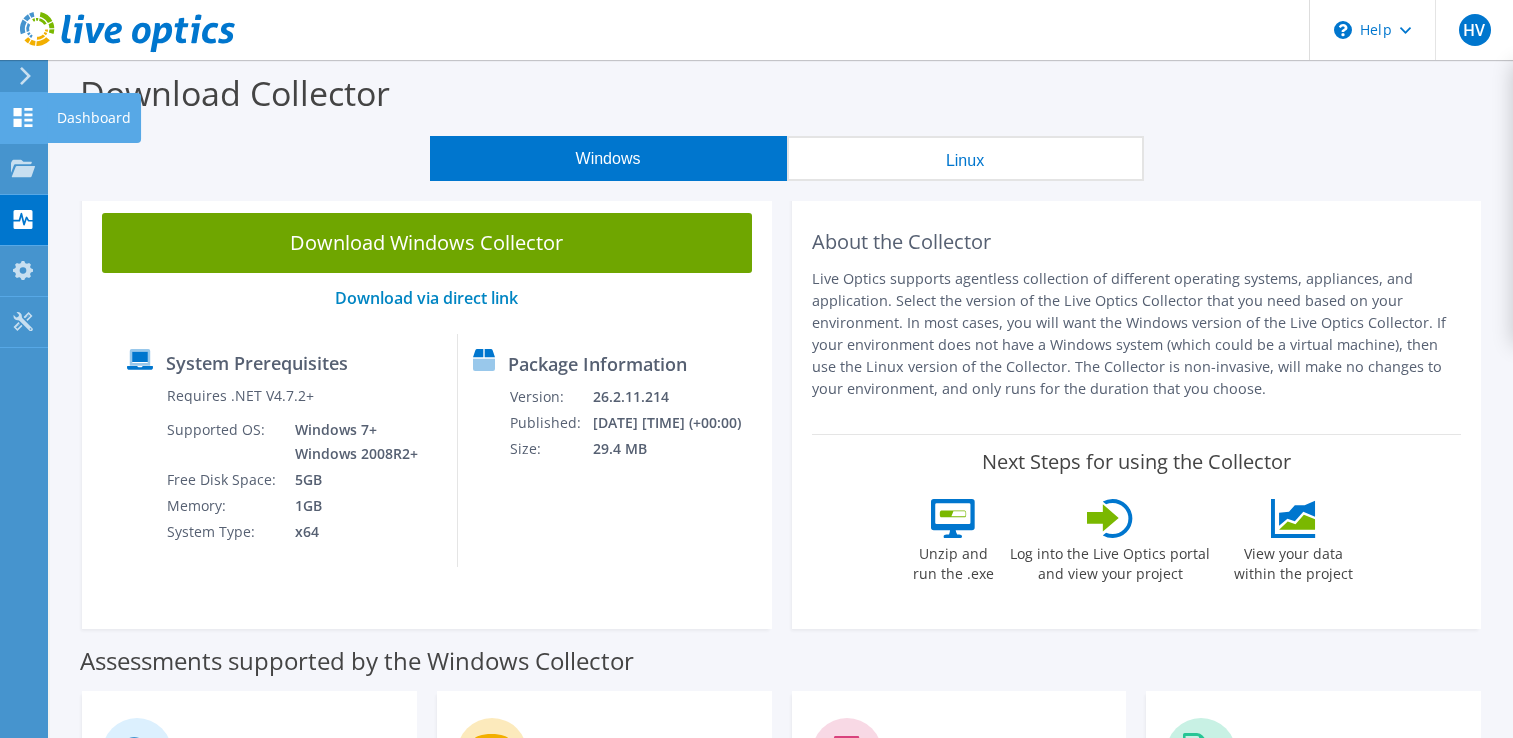 click 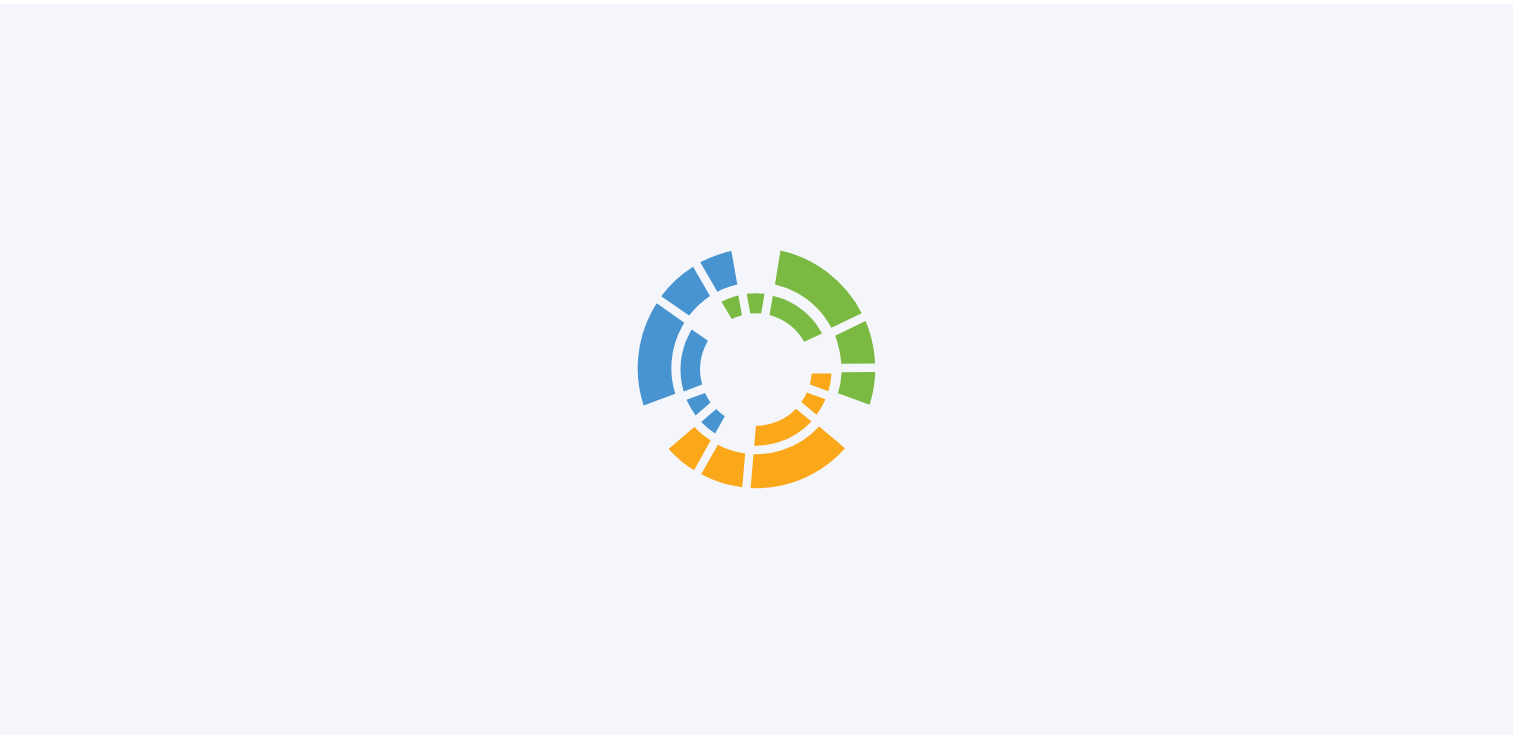 scroll, scrollTop: 0, scrollLeft: 0, axis: both 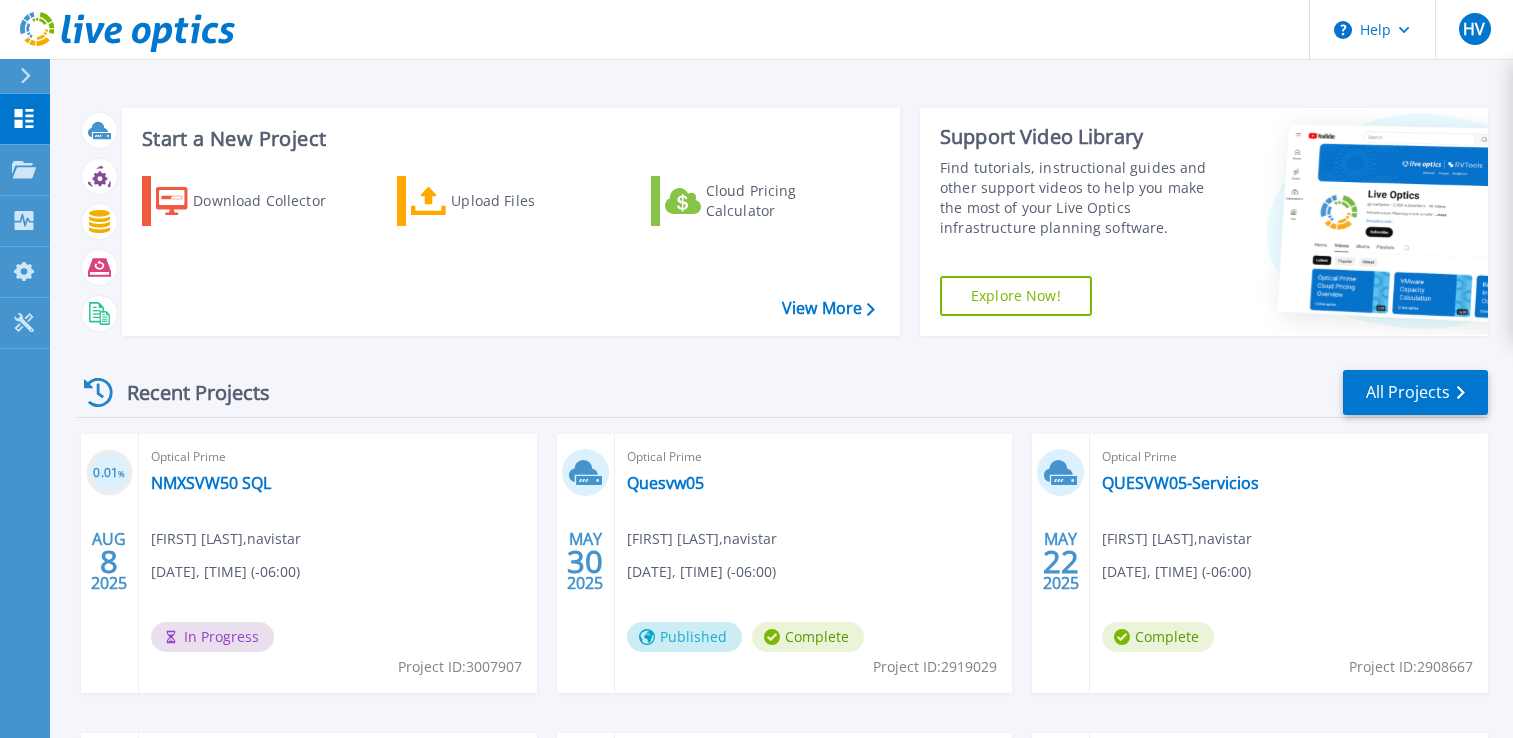 click on "Optical Prime NMXSVW50 SQL Humberto Vargas ,  navistar 08/08/2025, 10:25 (-06:00) In Progress Project ID:  3007907" at bounding box center (338, 563) 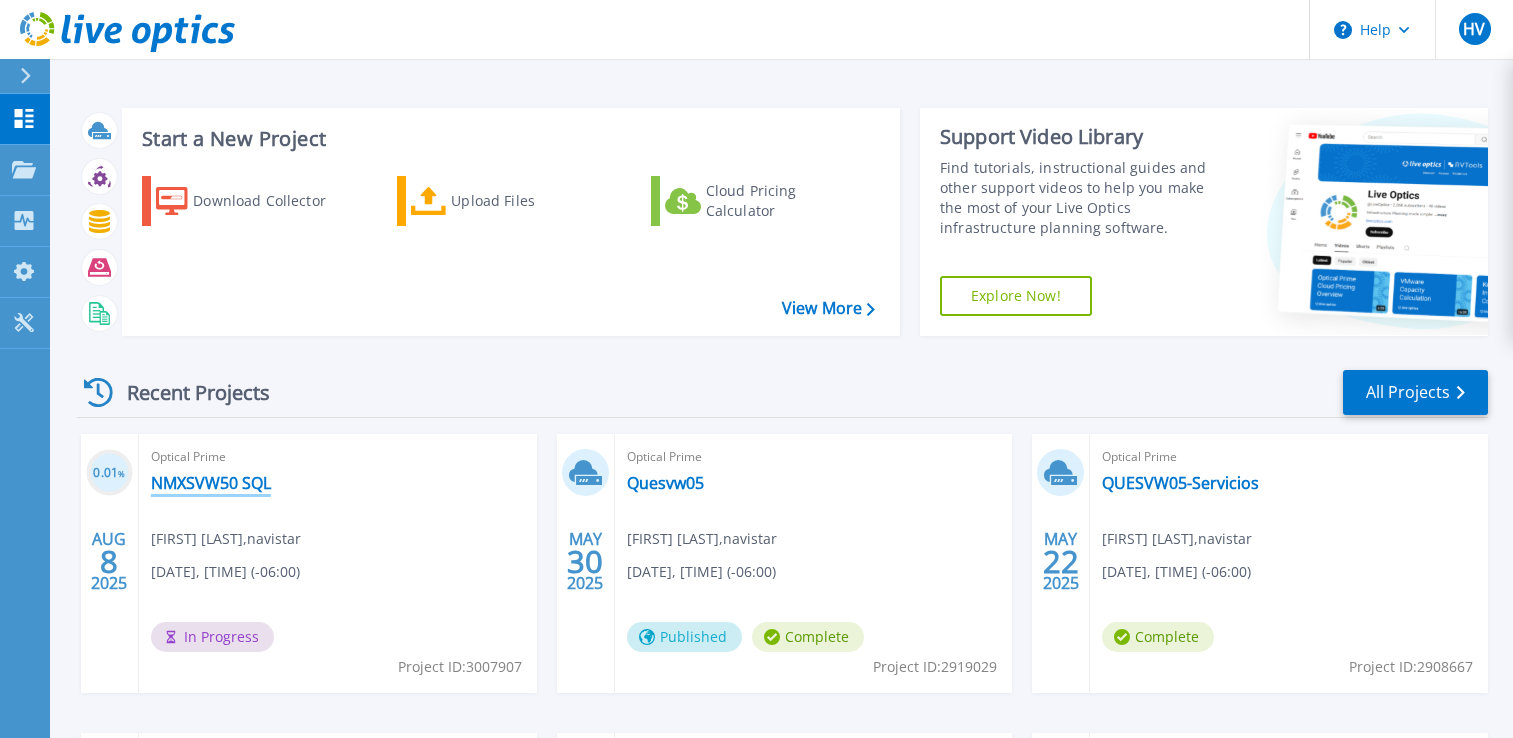 click on "NMXSVW50 SQL" at bounding box center (211, 483) 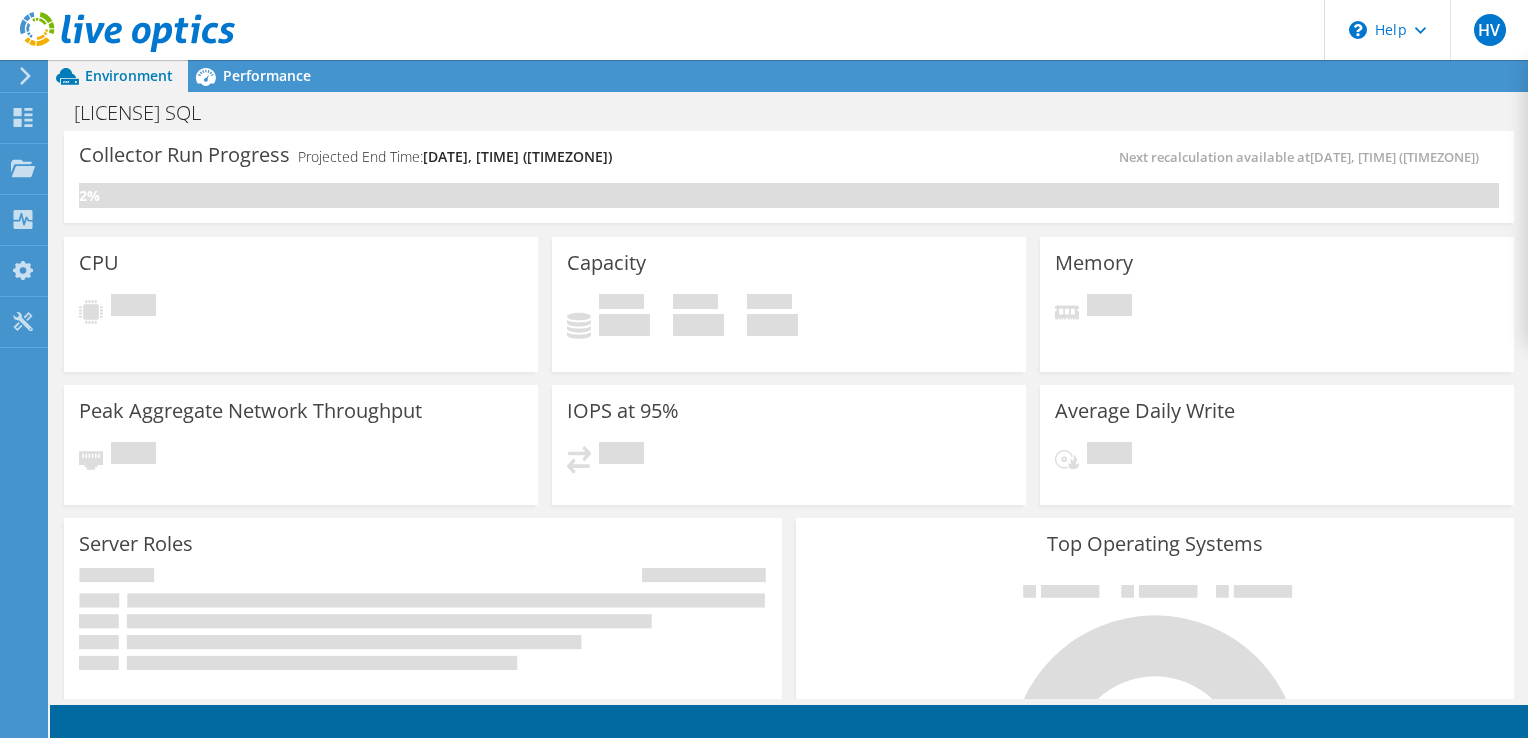 scroll, scrollTop: 0, scrollLeft: 0, axis: both 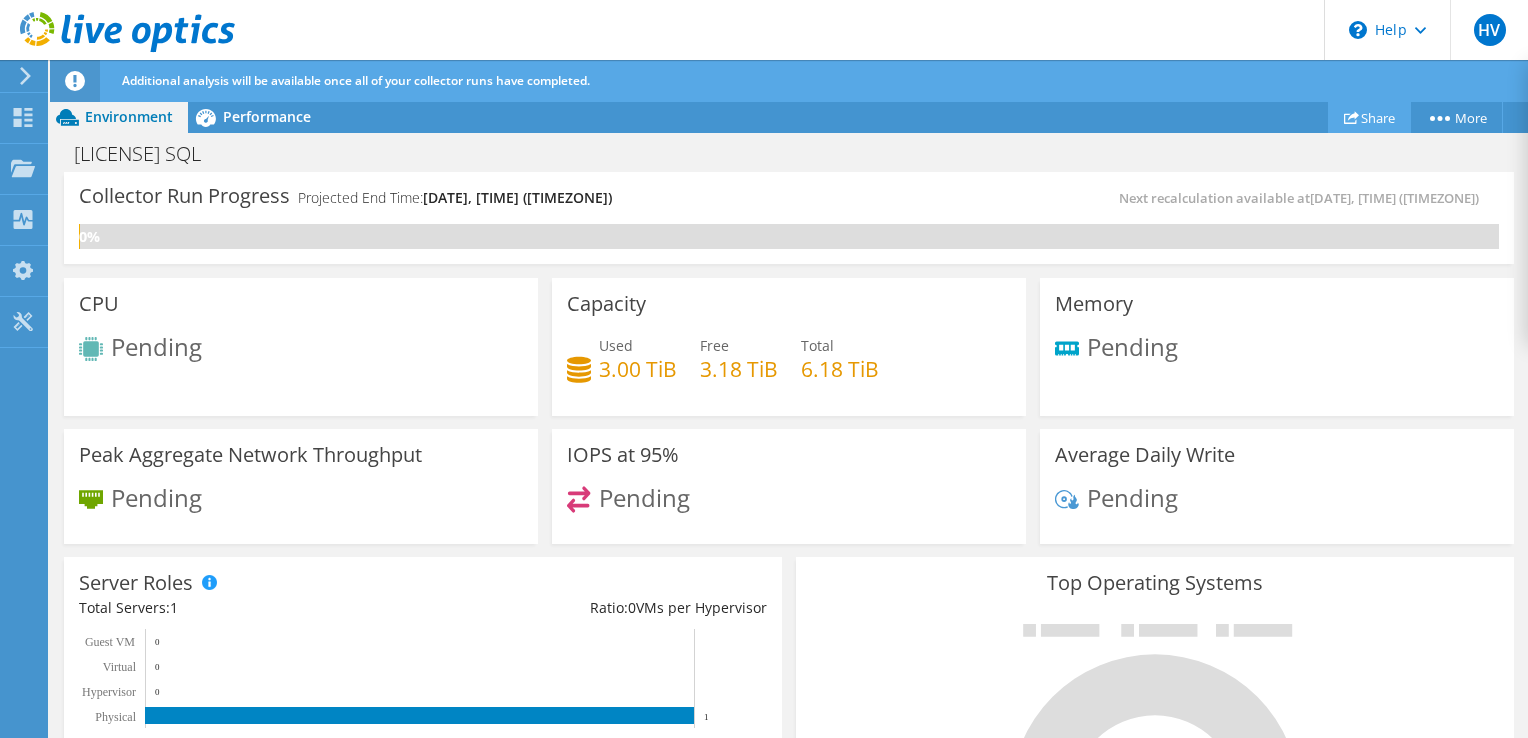 click on "Share" at bounding box center (1369, 117) 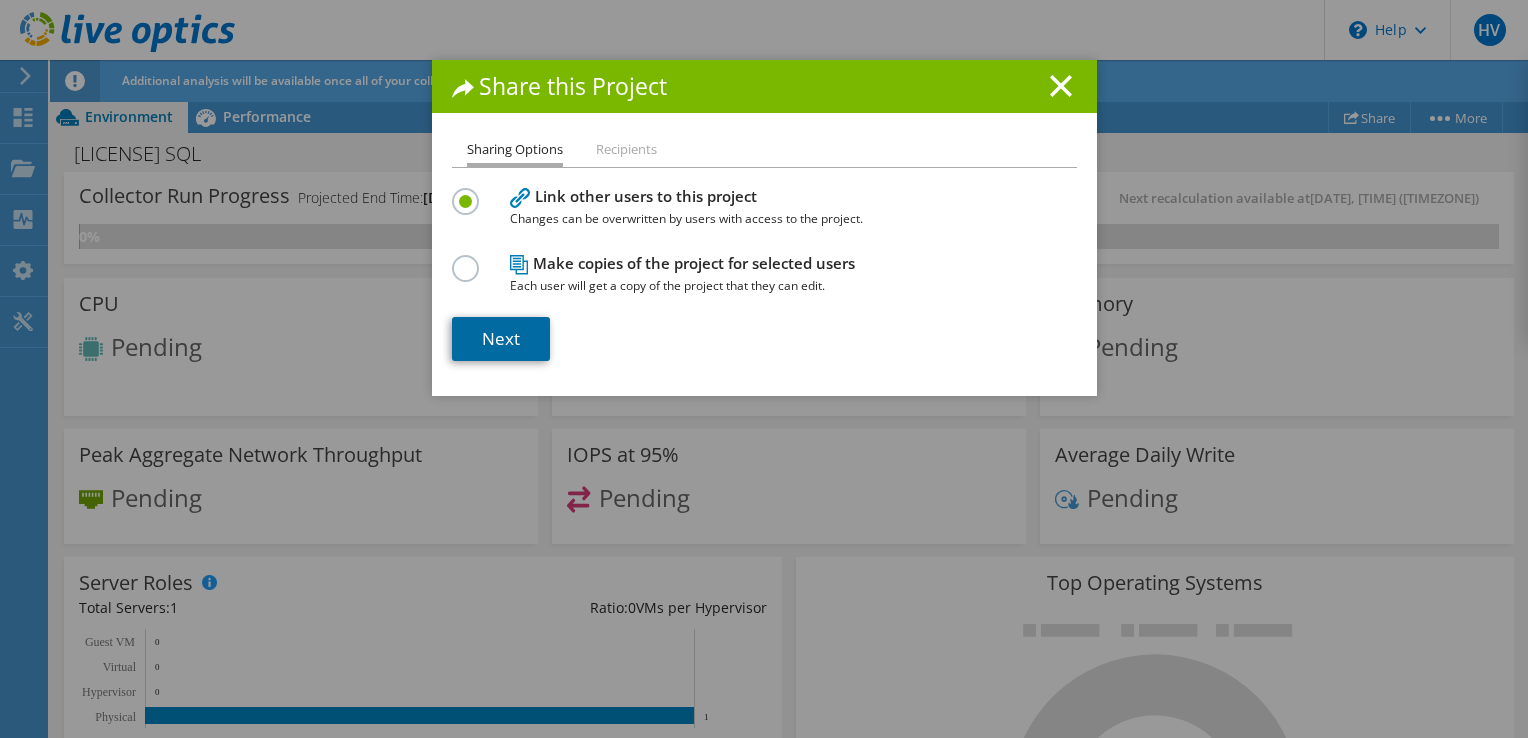 click on "Next" at bounding box center (501, 339) 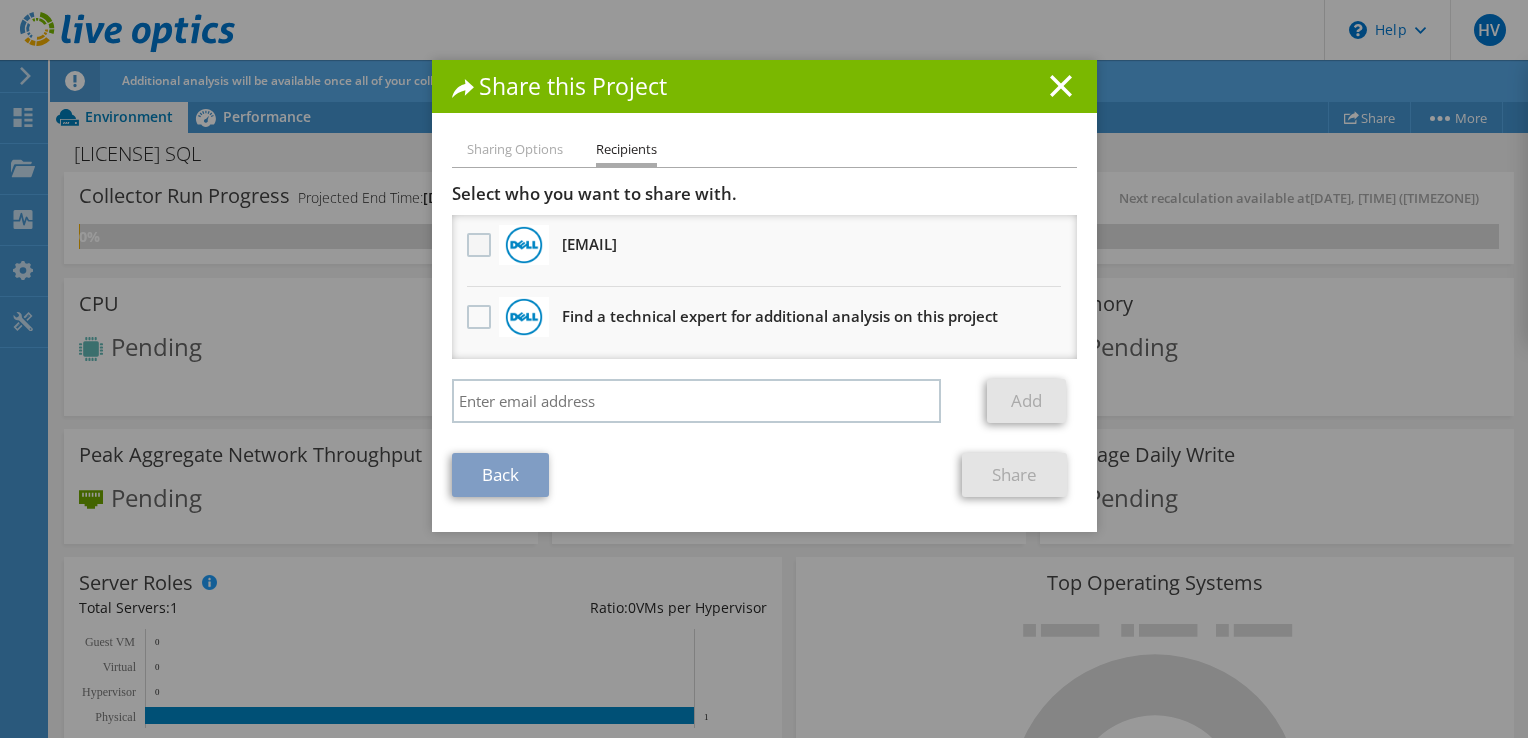 click at bounding box center (481, 245) 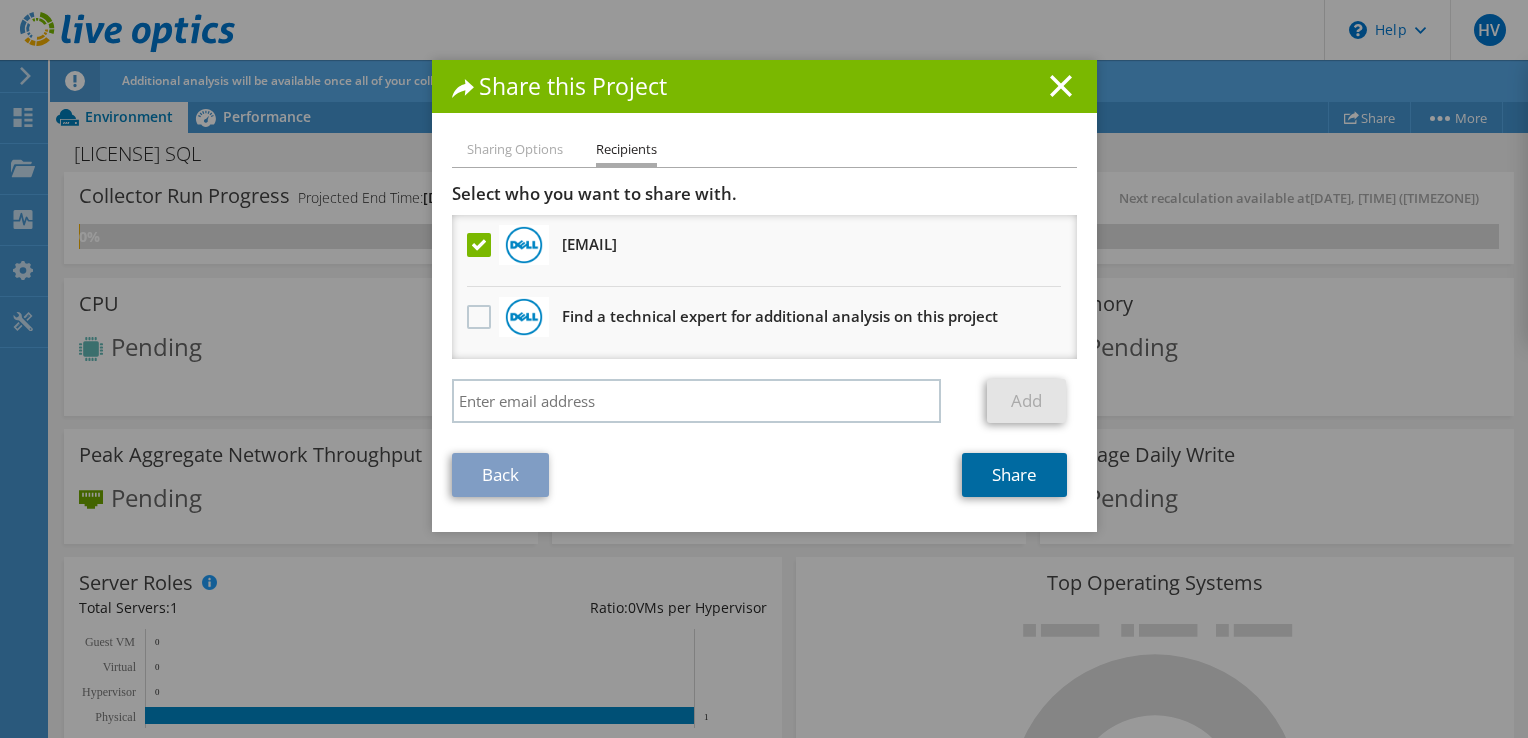 click on "Share" at bounding box center [1014, 475] 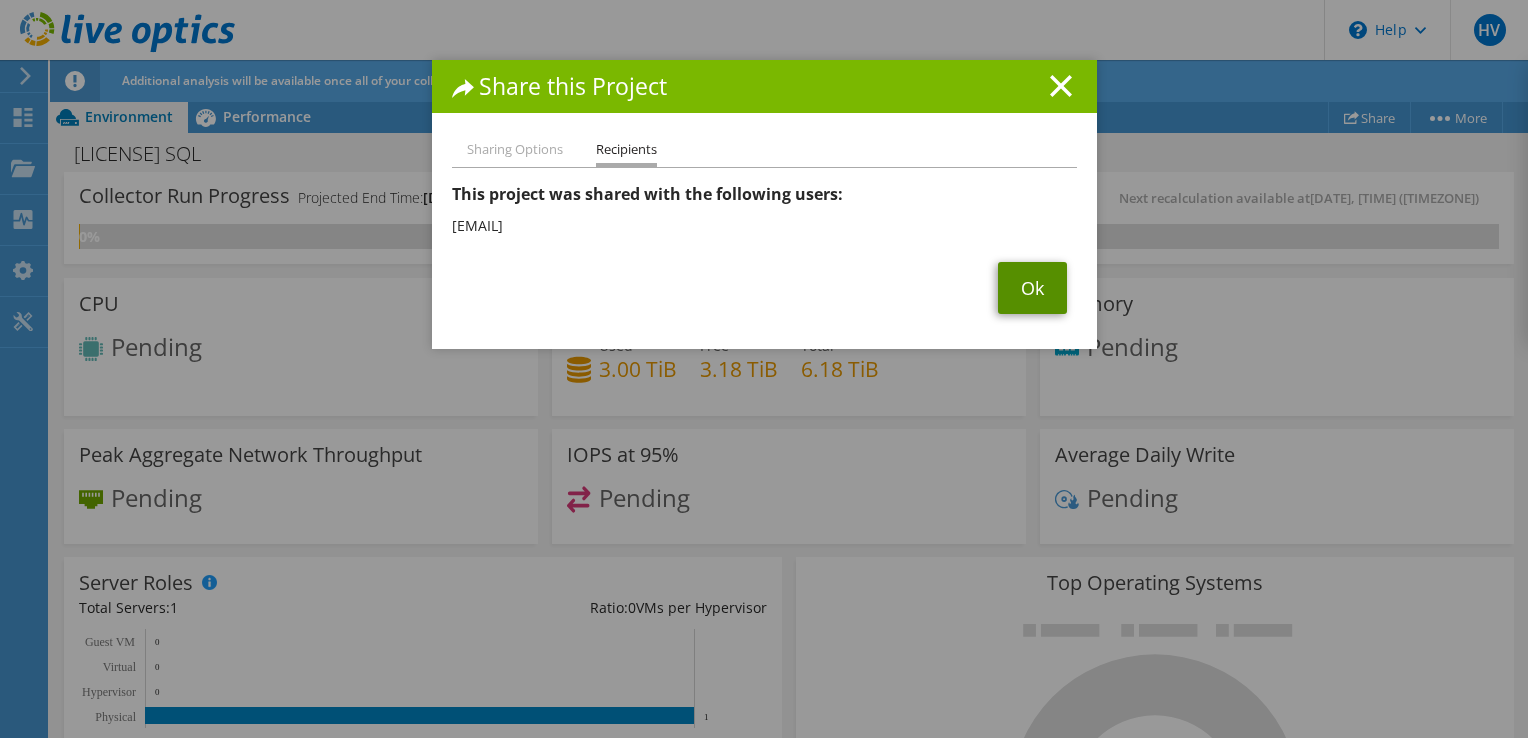 click on "Ok" at bounding box center [1032, 288] 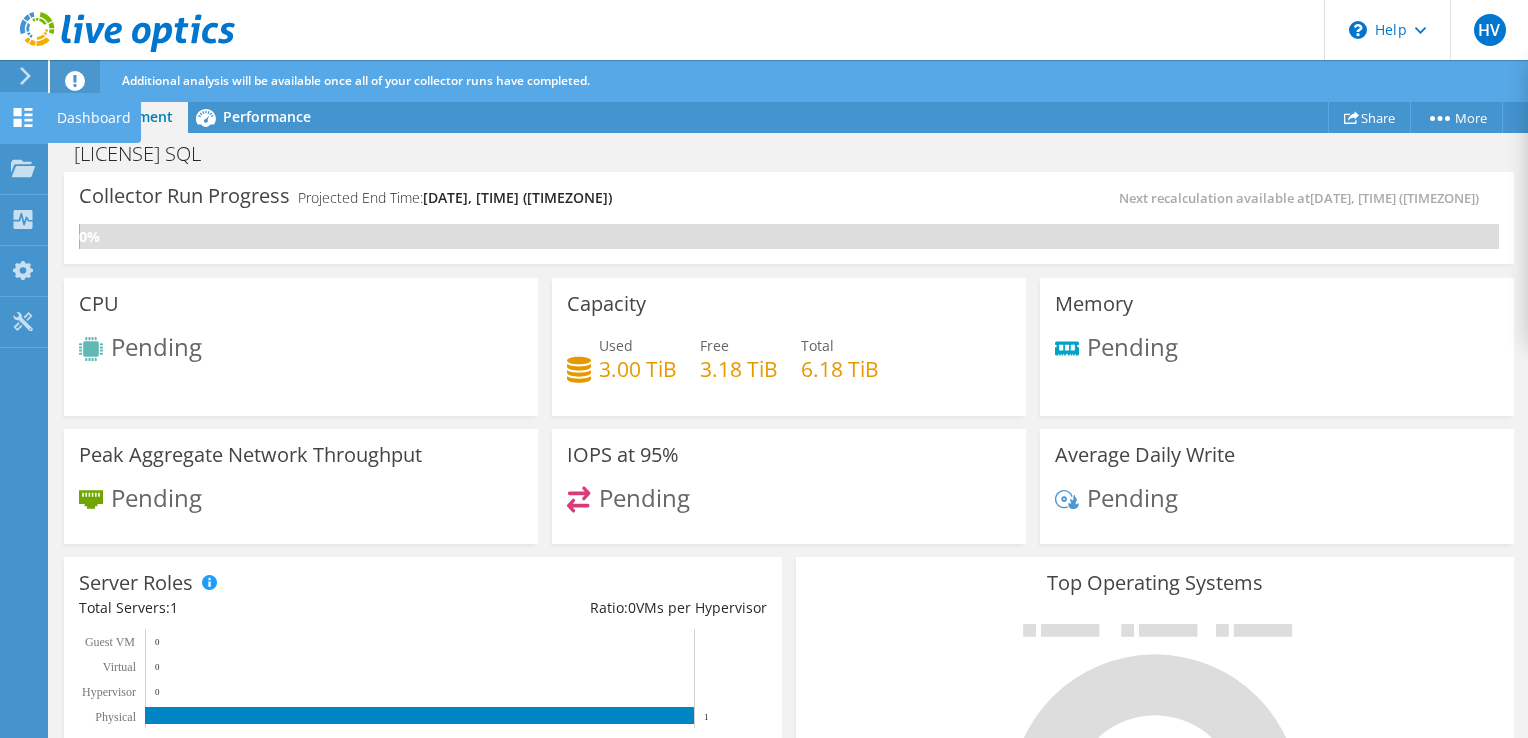 click 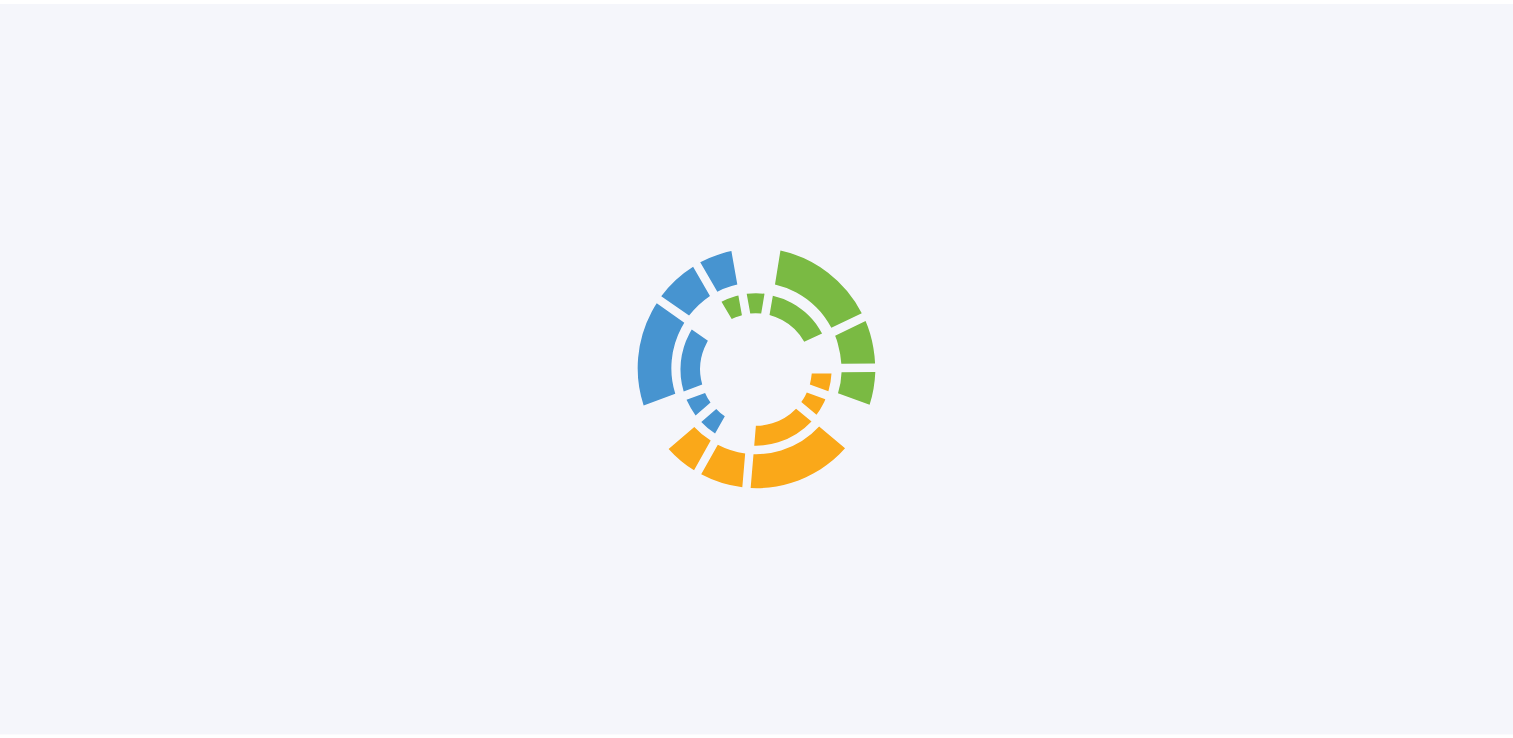 scroll, scrollTop: 0, scrollLeft: 0, axis: both 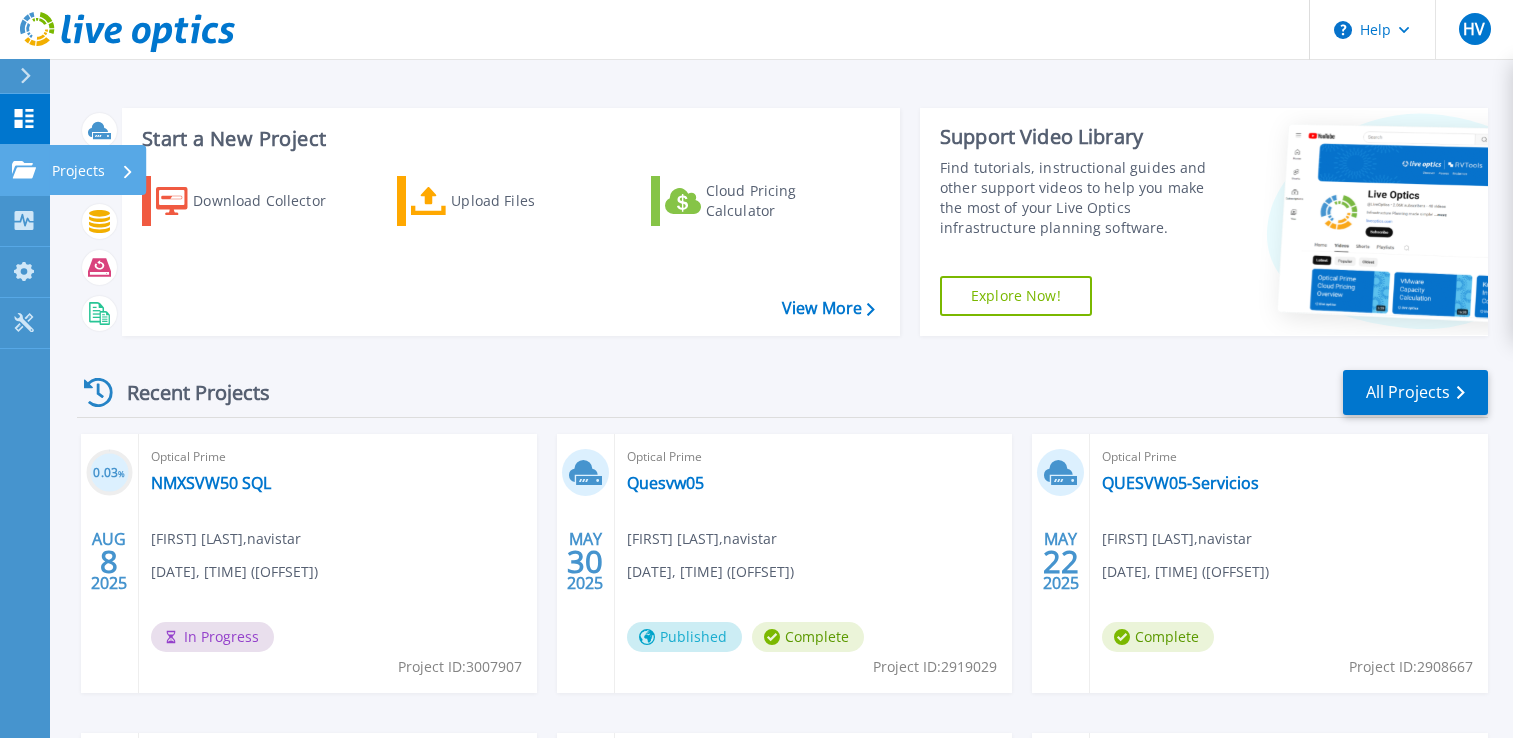 click on "Projects Projects" at bounding box center [25, 170] 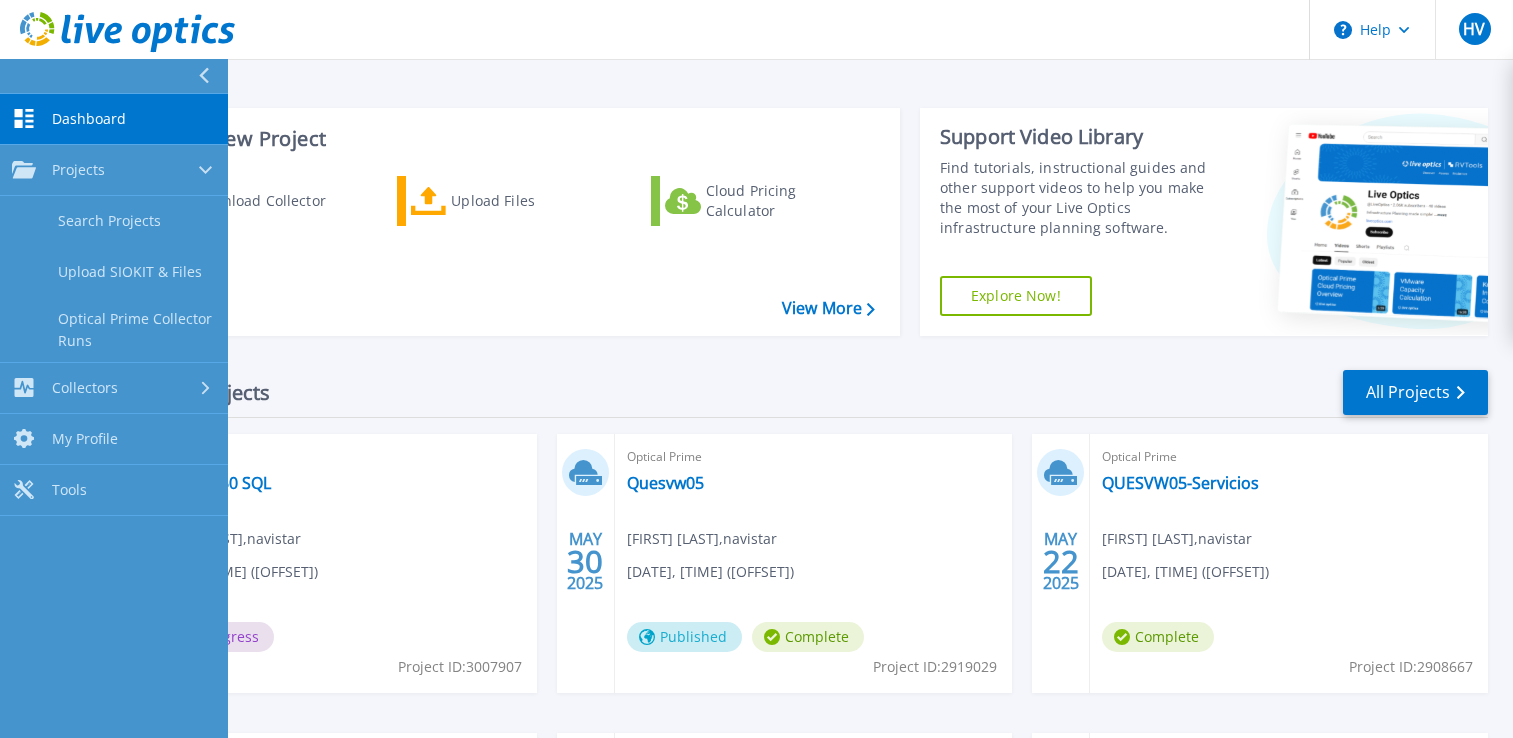 click on "Dashboard Dashboard" at bounding box center [114, 119] 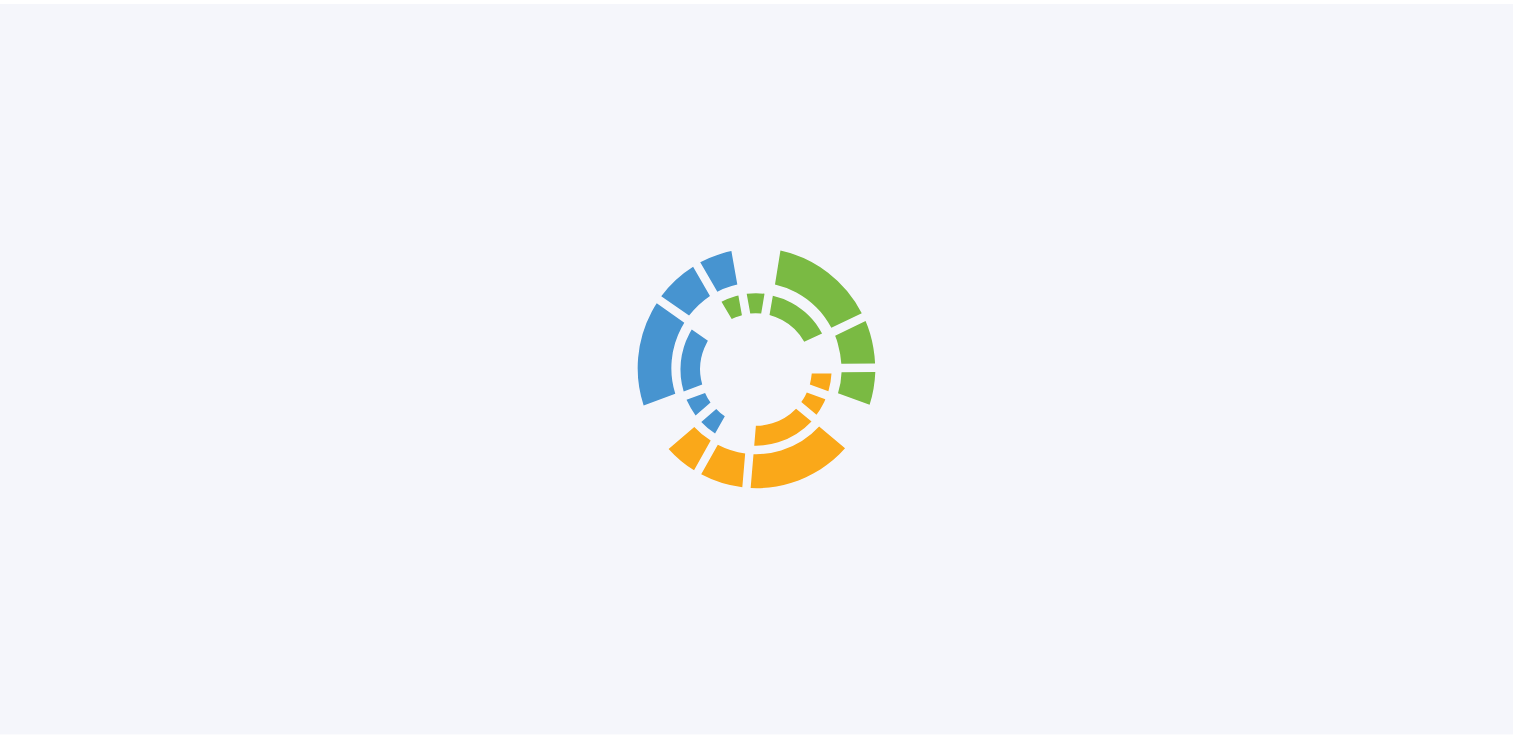 scroll, scrollTop: 0, scrollLeft: 0, axis: both 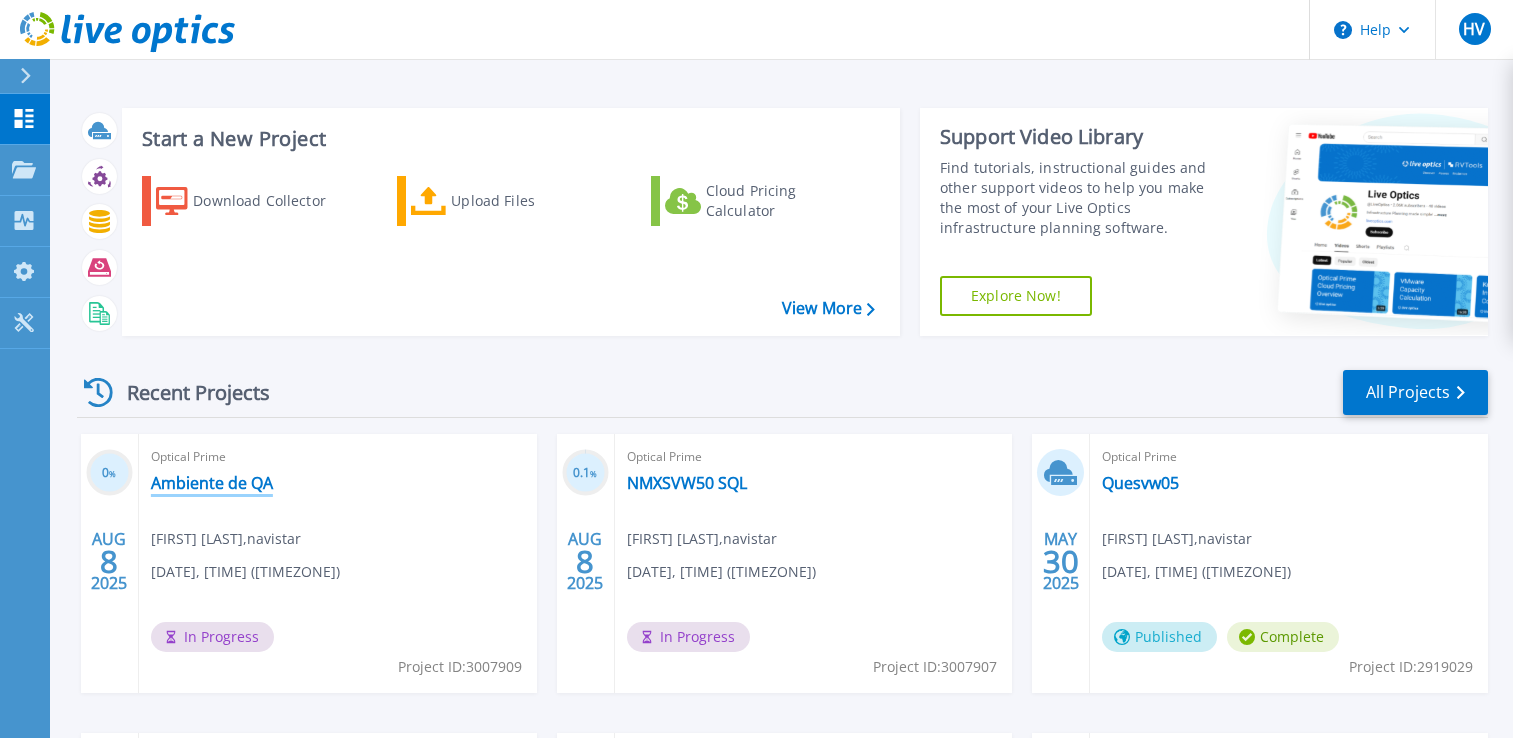 click on "Ambiente de QA" at bounding box center (212, 483) 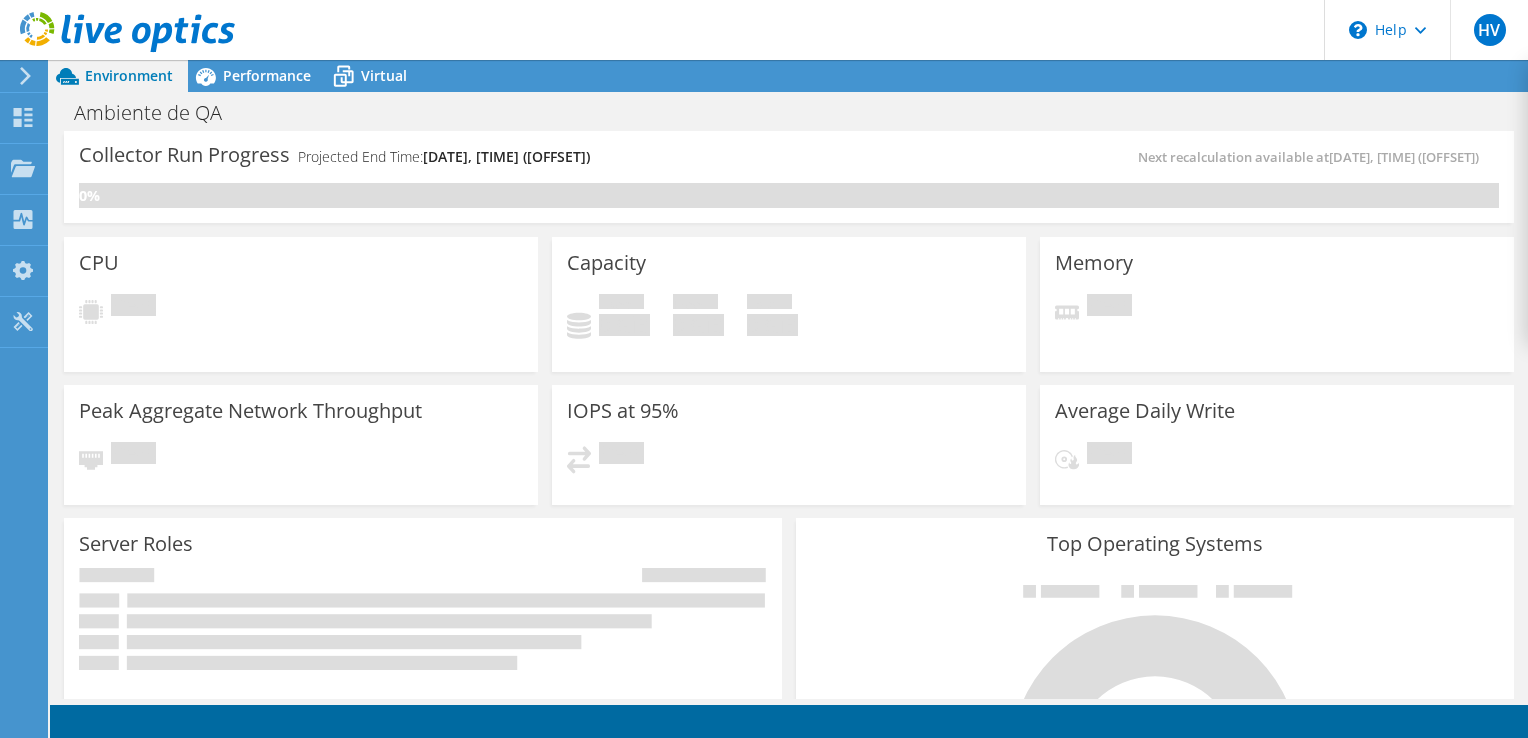 scroll, scrollTop: 0, scrollLeft: 0, axis: both 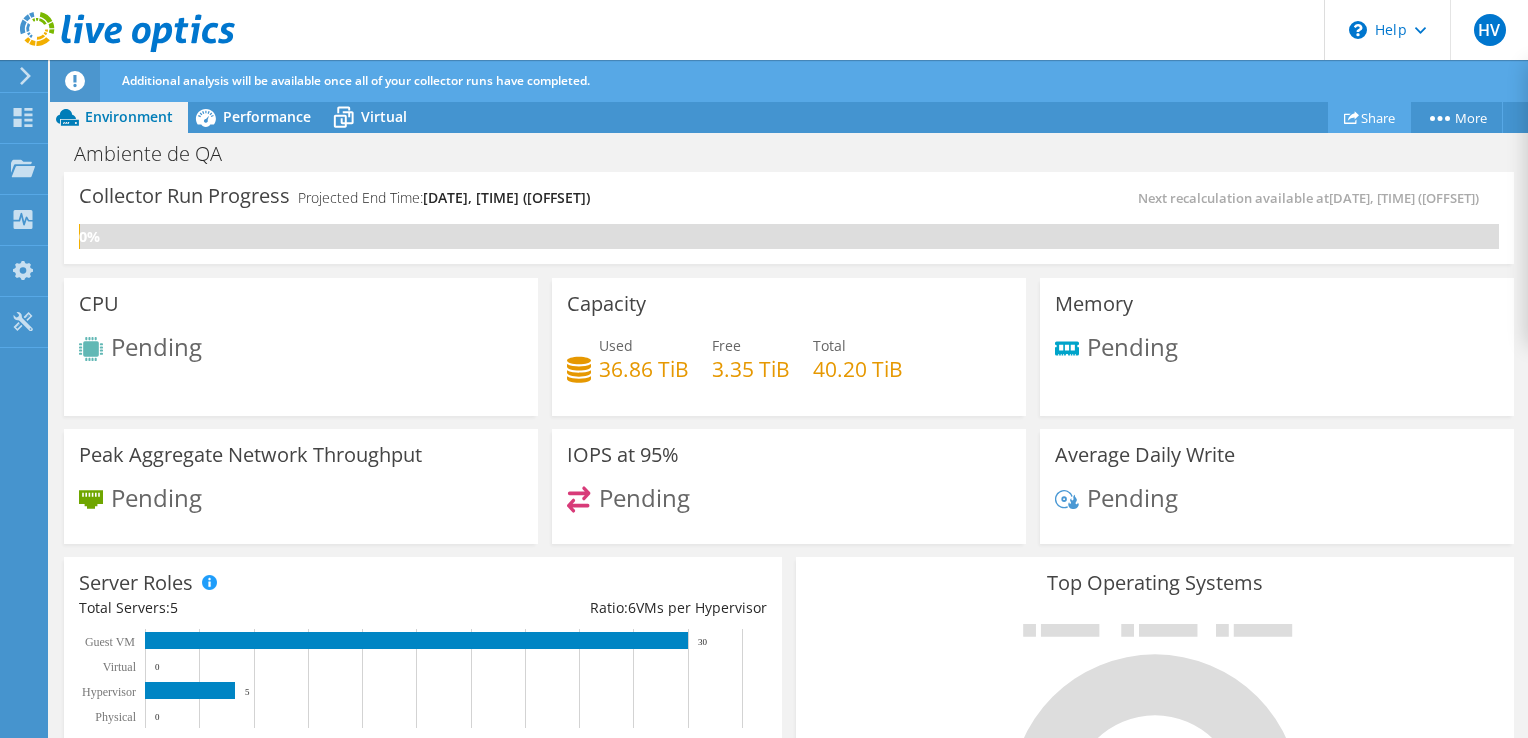click on "Share" at bounding box center [1369, 117] 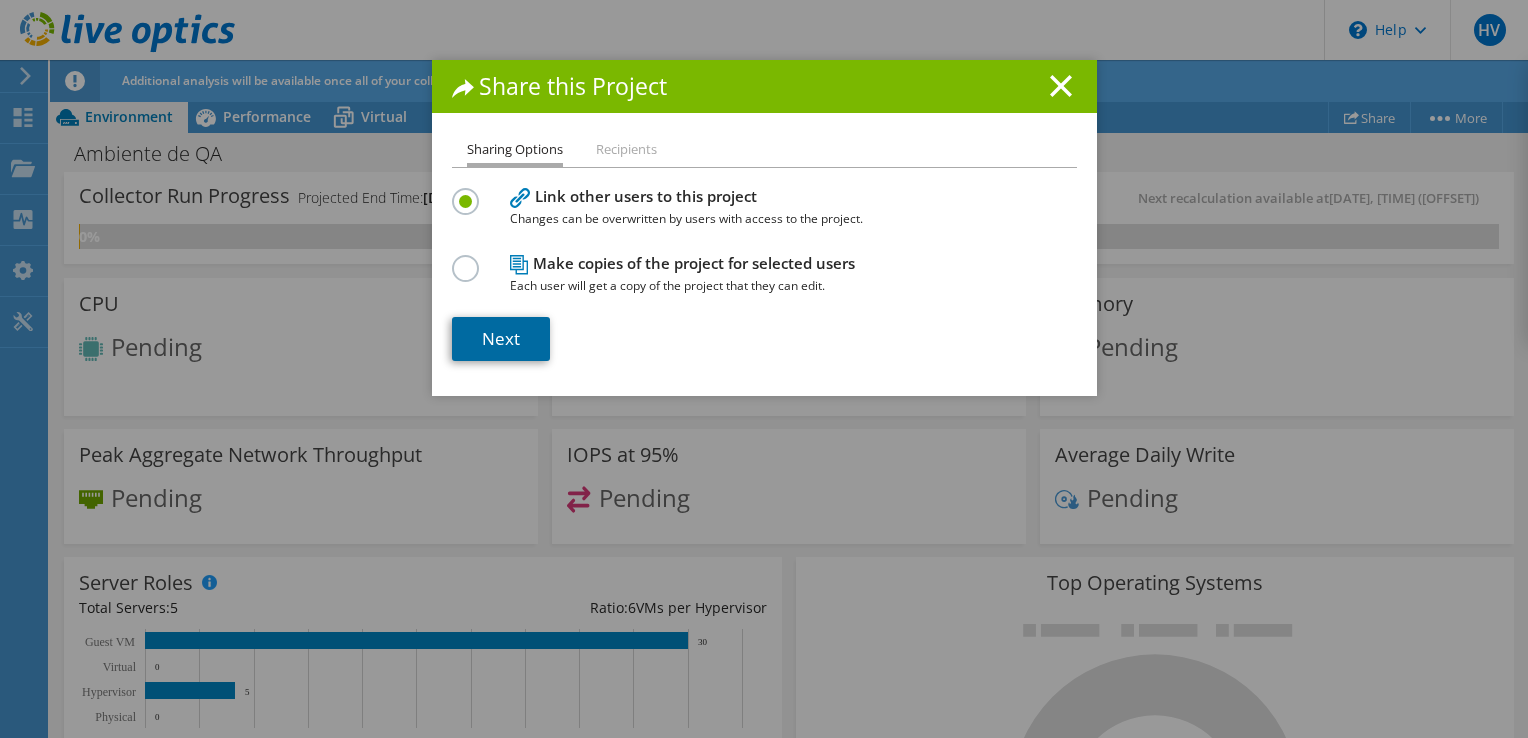 click on "Next" at bounding box center [501, 339] 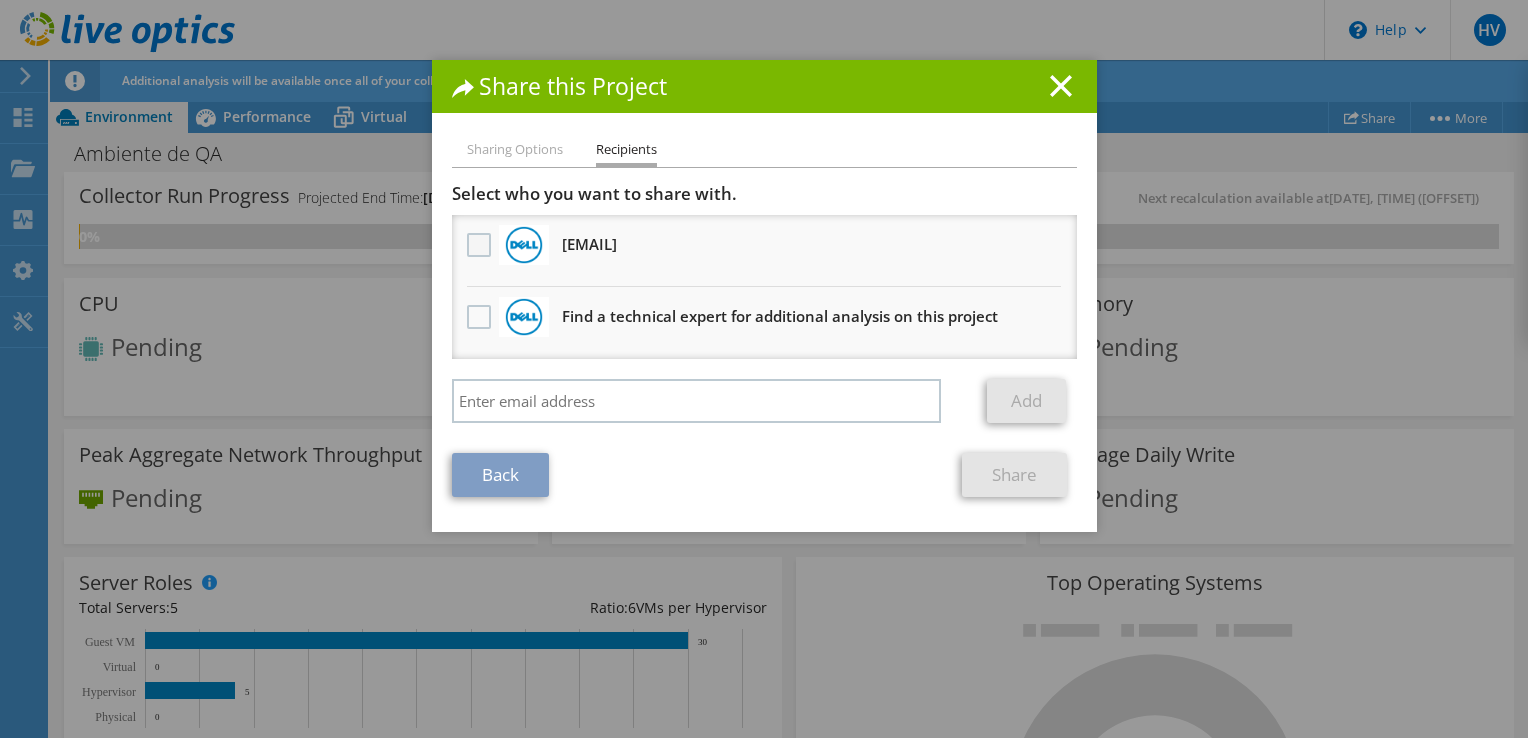 click at bounding box center [481, 245] 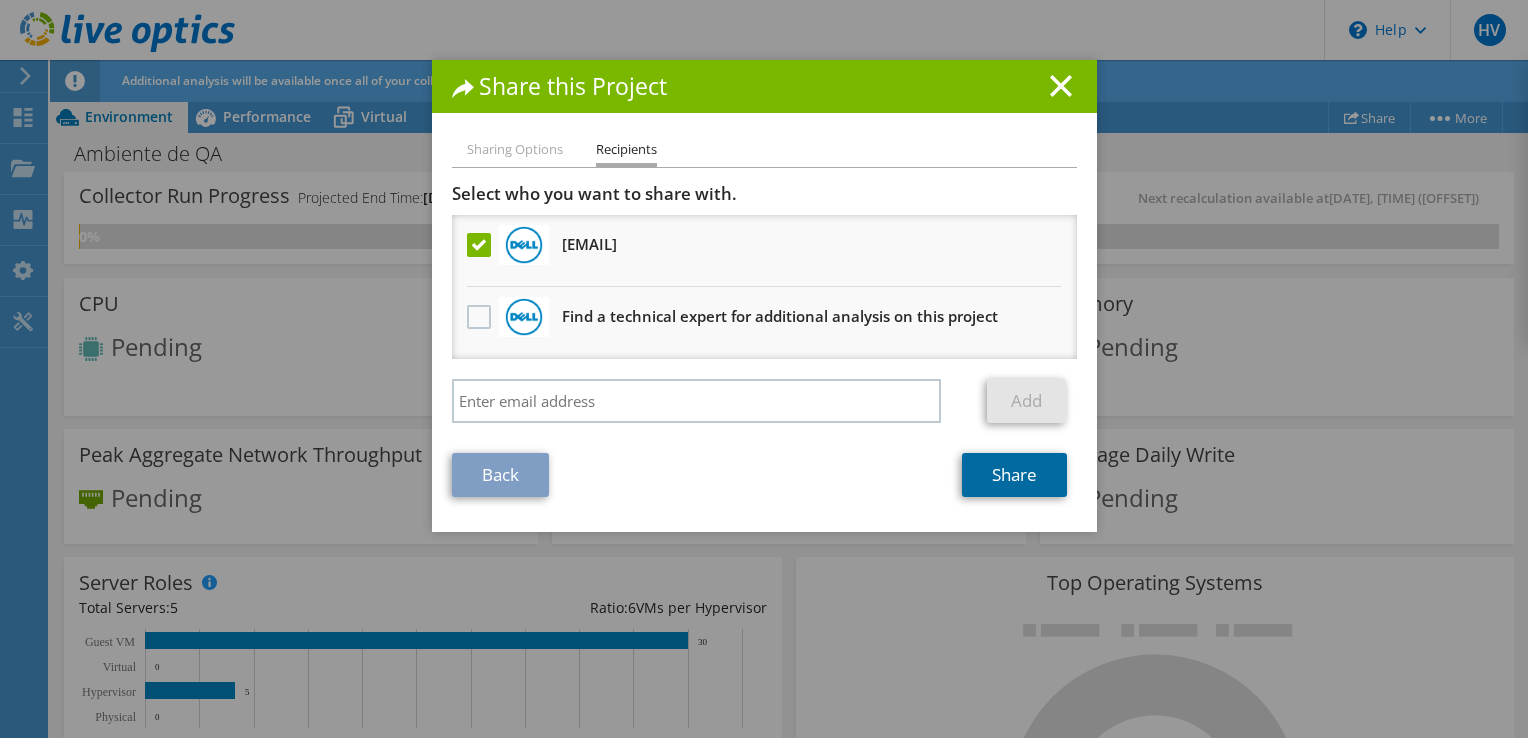 click on "Share" at bounding box center (1014, 475) 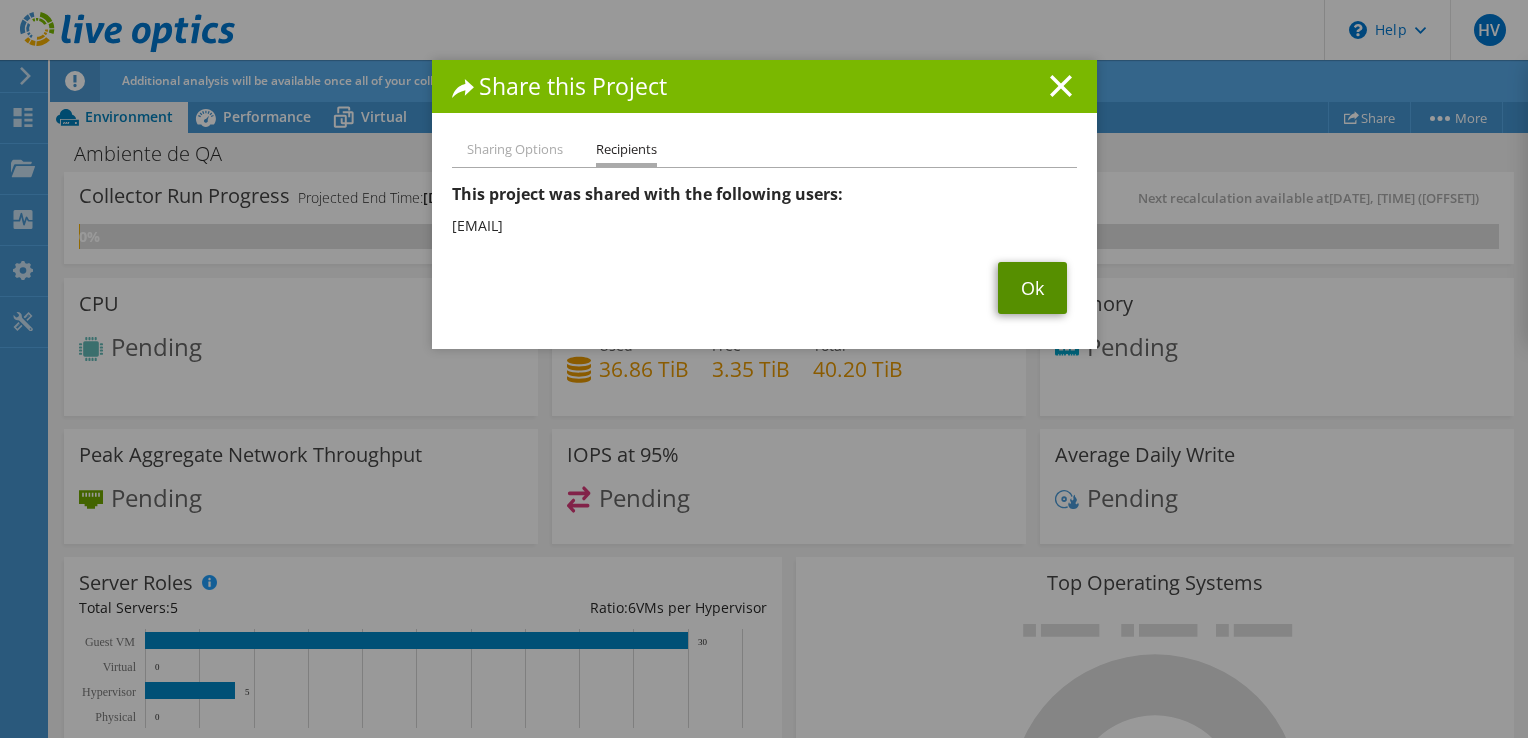 click on "Ok" at bounding box center [1032, 288] 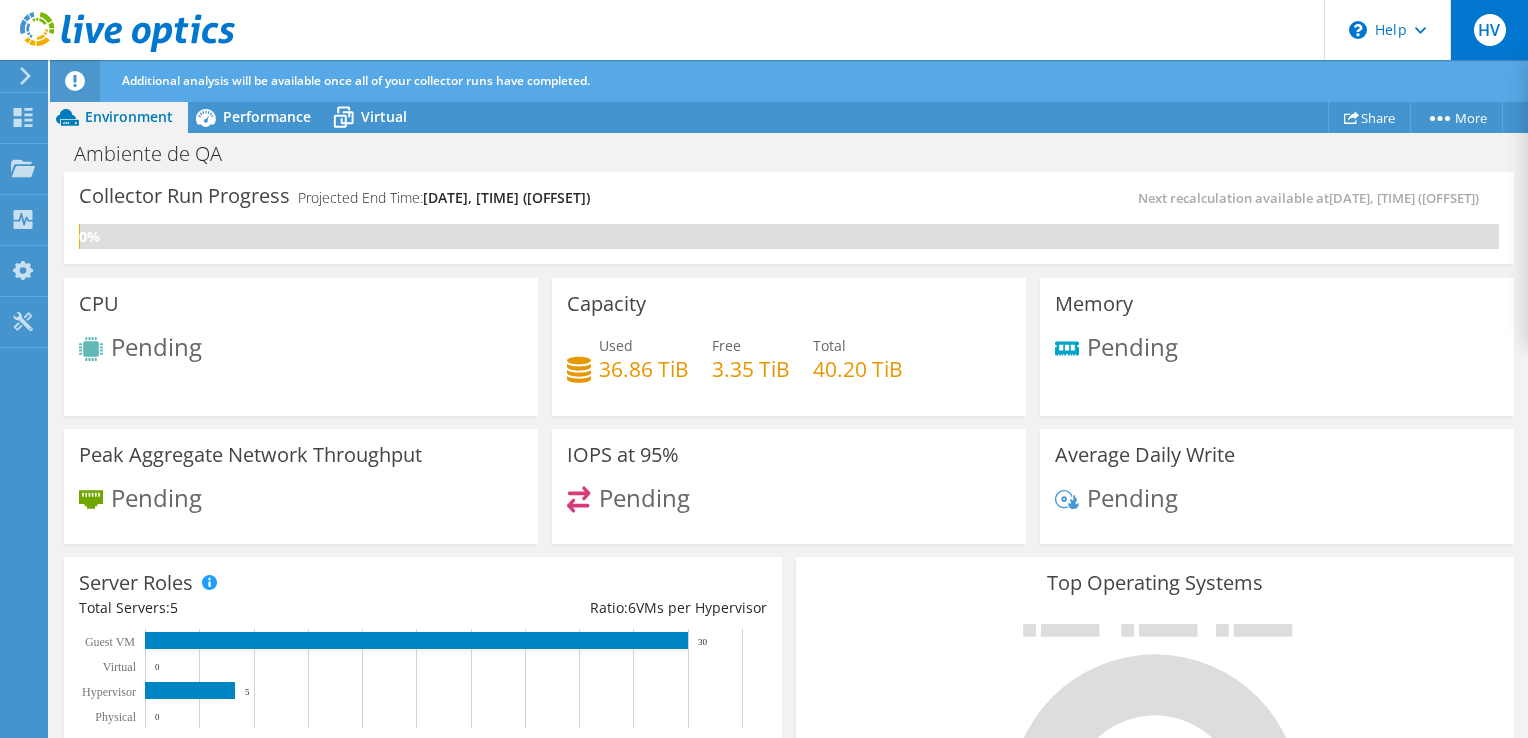click on "HV" at bounding box center [1490, 30] 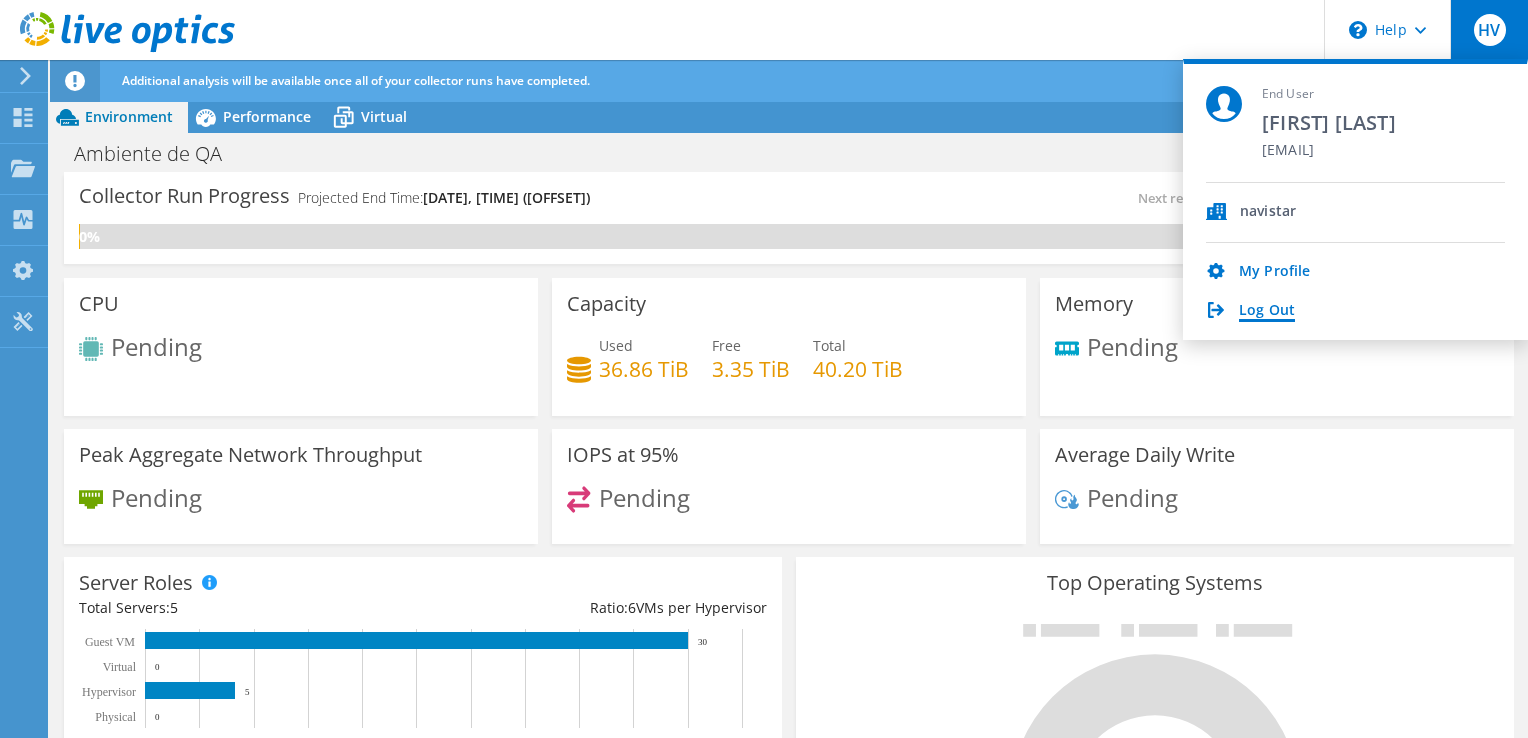 click on "Log Out" at bounding box center [1267, 311] 